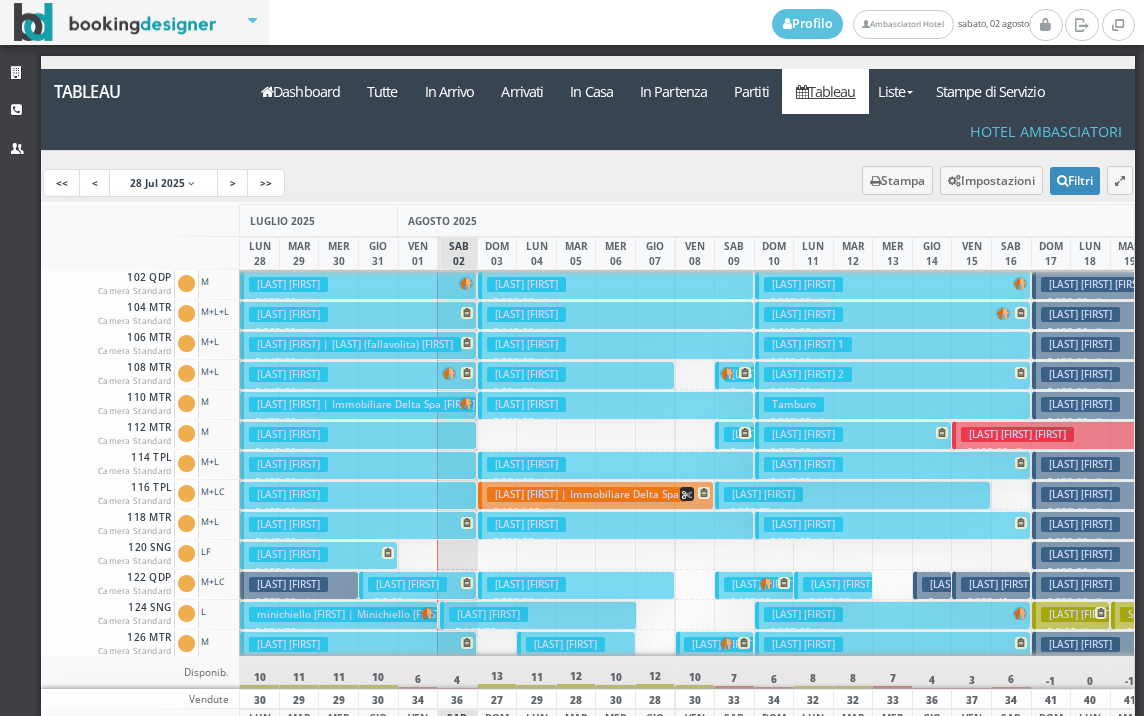 scroll, scrollTop: 0, scrollLeft: 0, axis: both 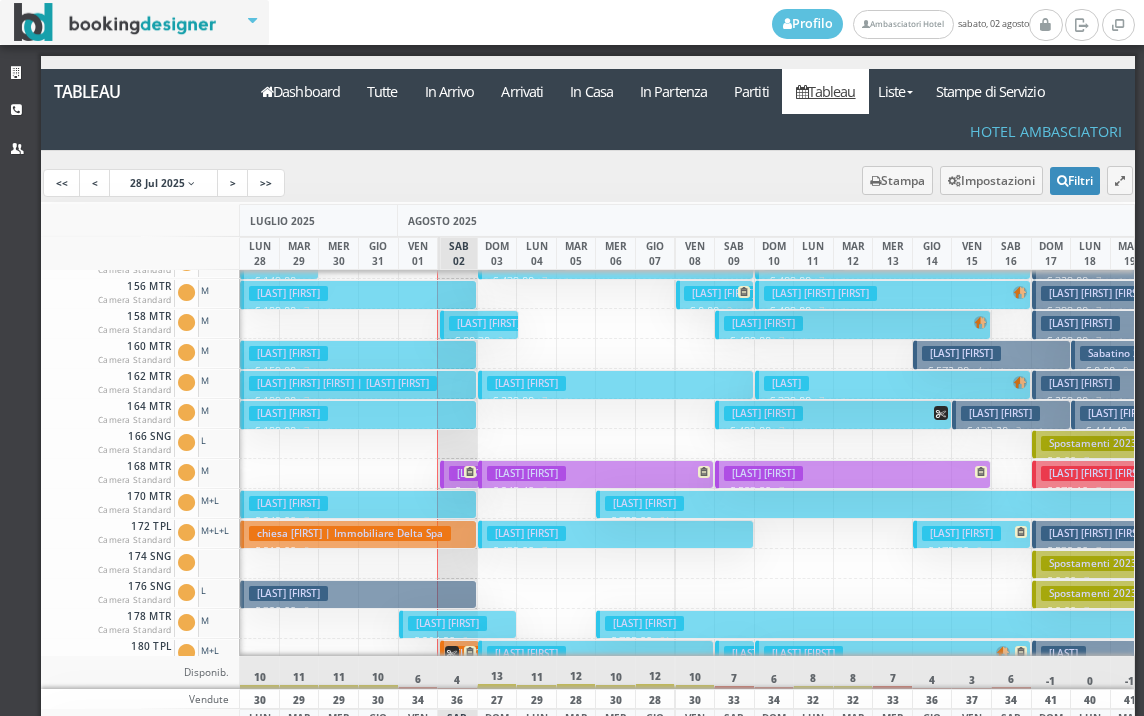 click on "chiesa danilo |  Immobiliare Delta Spa
€ 912.00         8 notti
3 Adulti" at bounding box center (358, 534) 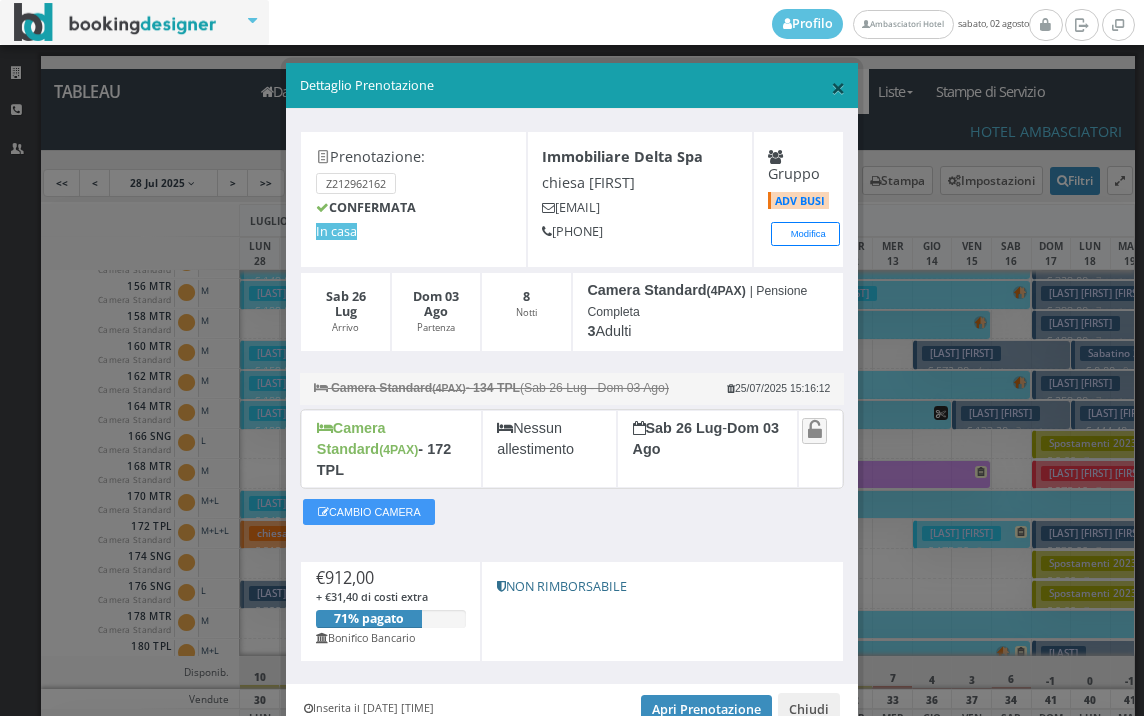 click on "×" at bounding box center (838, 87) 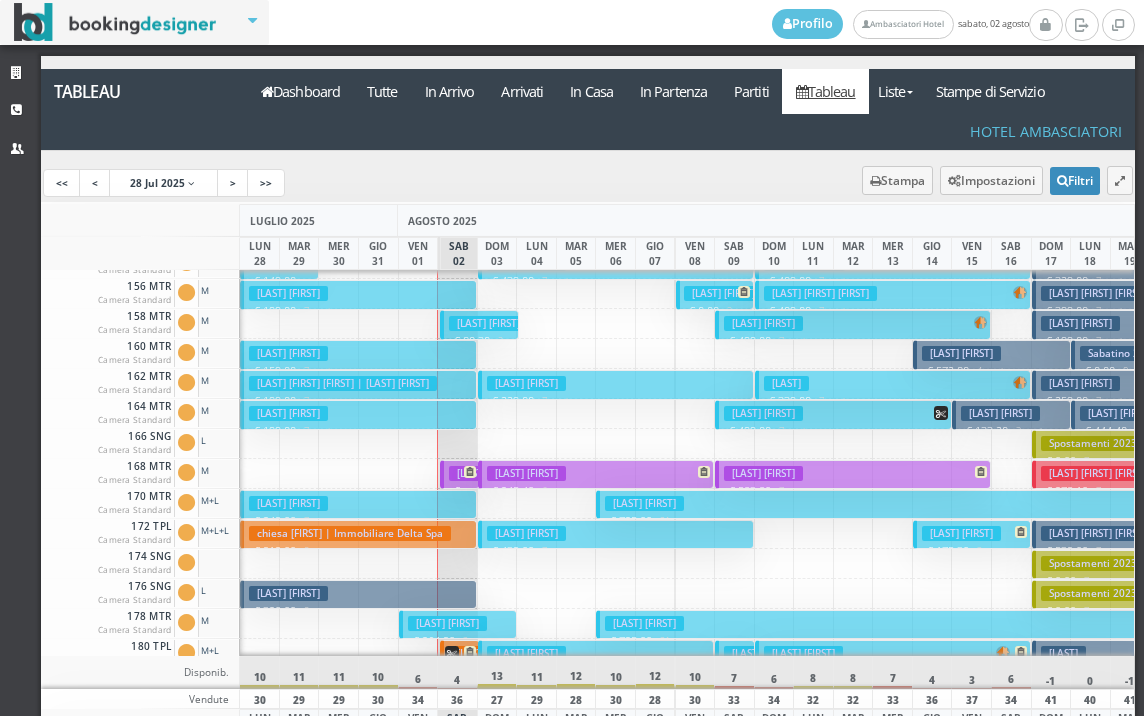 click on "chiesa danilo |  Immobiliare Delta Spa" at bounding box center [350, 533] 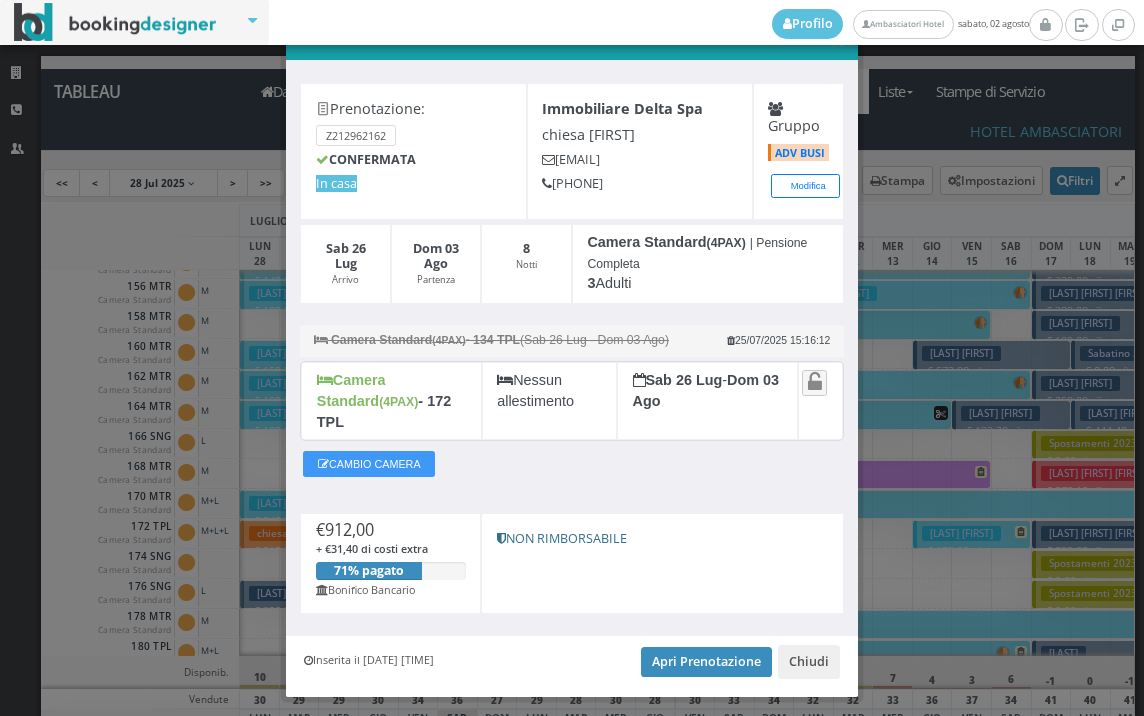 scroll, scrollTop: 78, scrollLeft: 0, axis: vertical 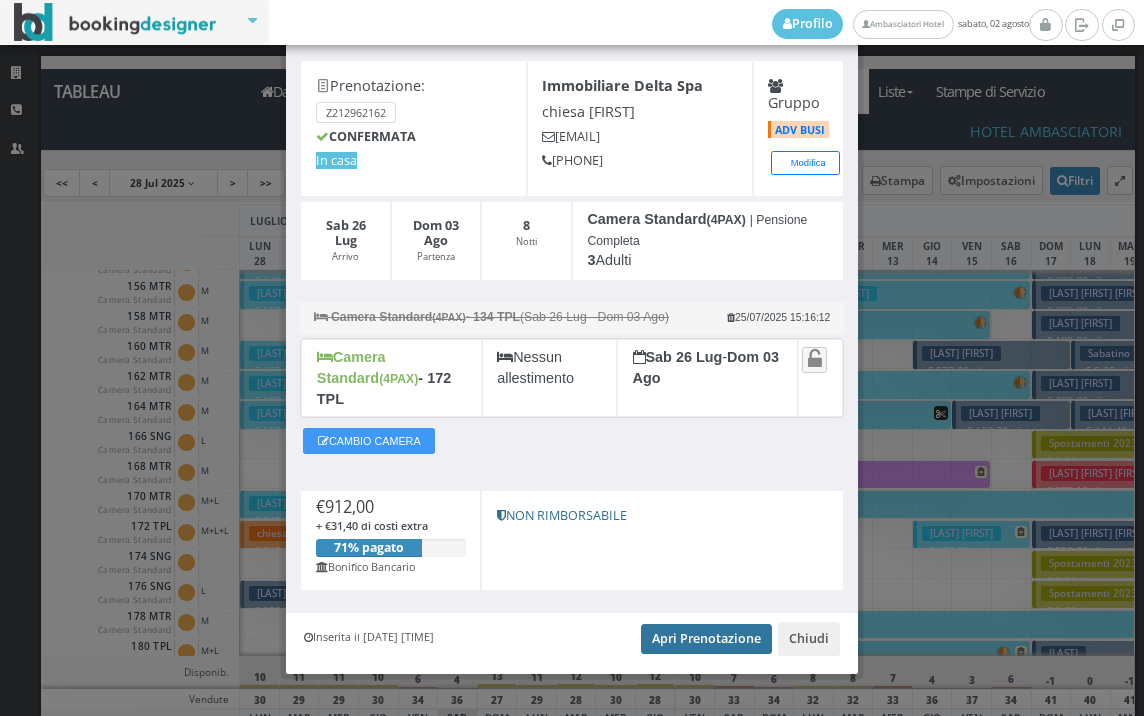 click on "Apri Prenotazione" at bounding box center [706, 639] 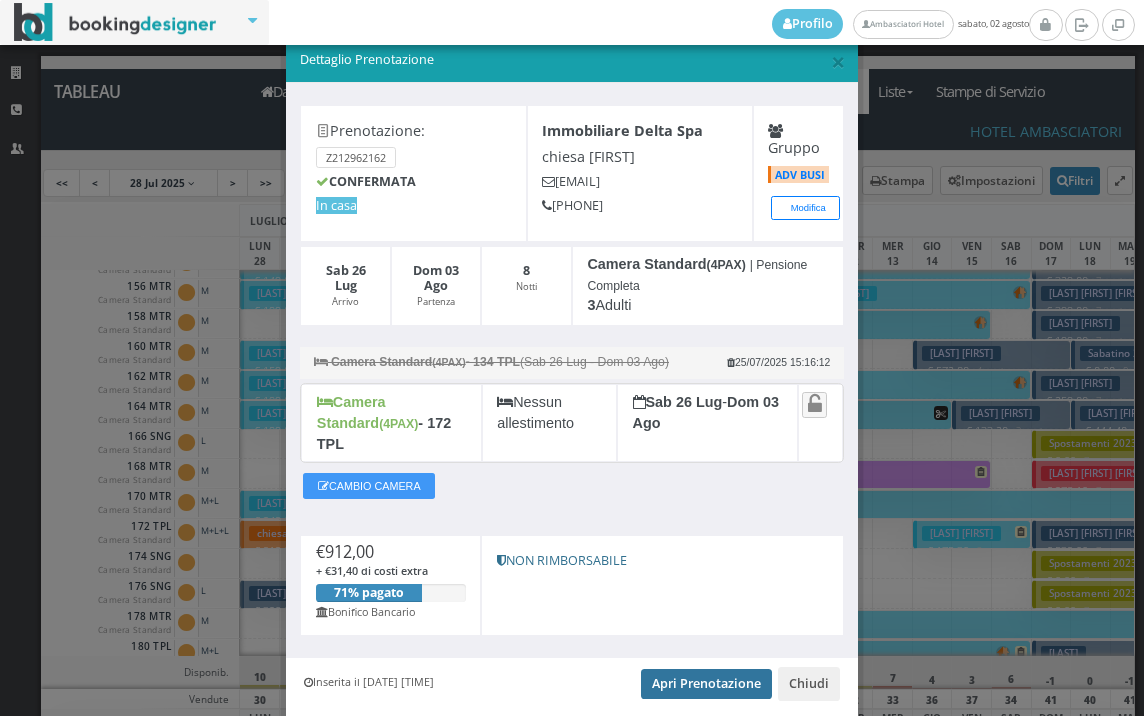 scroll, scrollTop: 0, scrollLeft: 0, axis: both 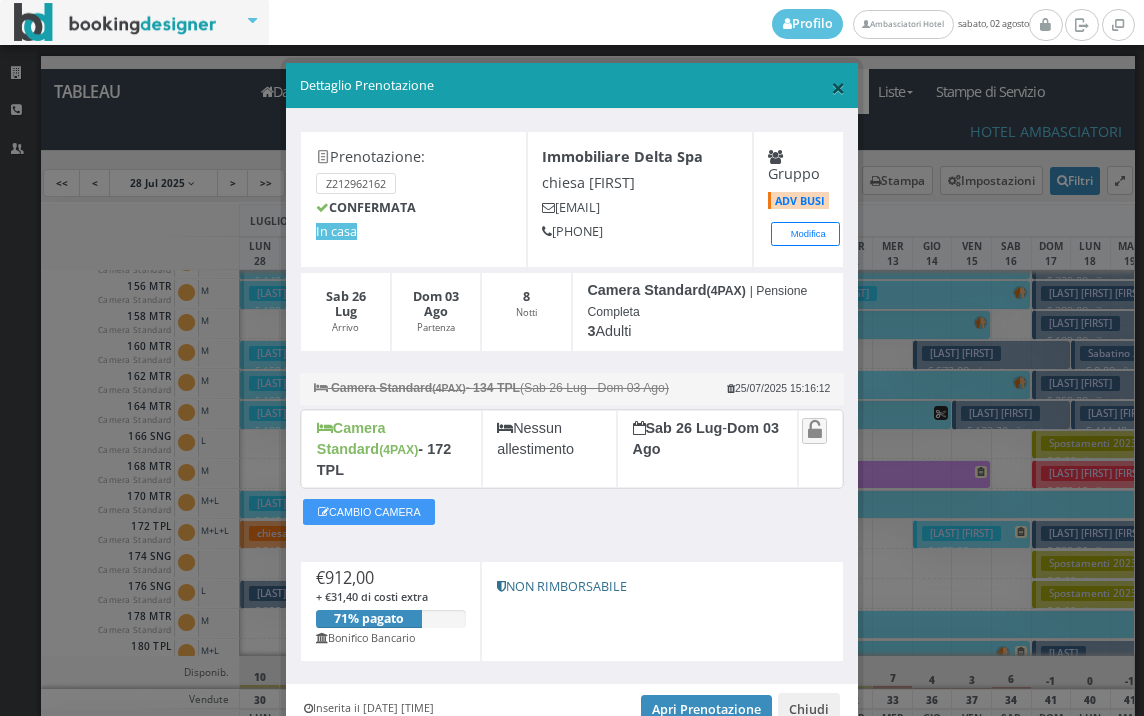 click on "×" at bounding box center (838, 87) 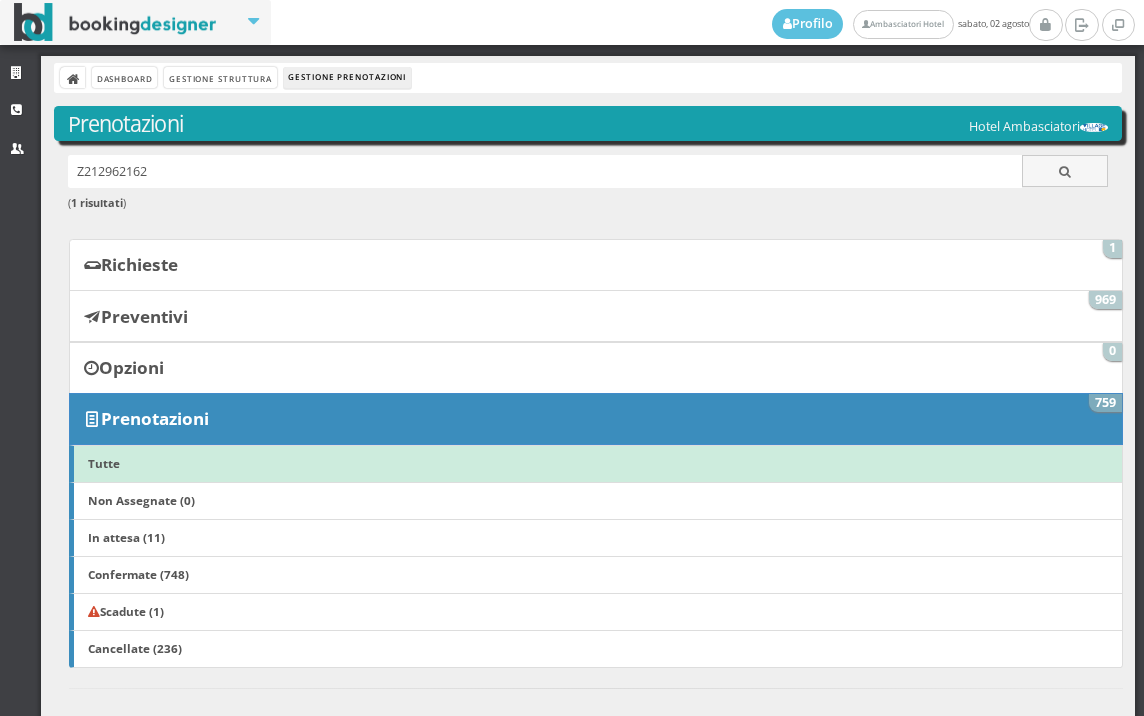scroll, scrollTop: 0, scrollLeft: 0, axis: both 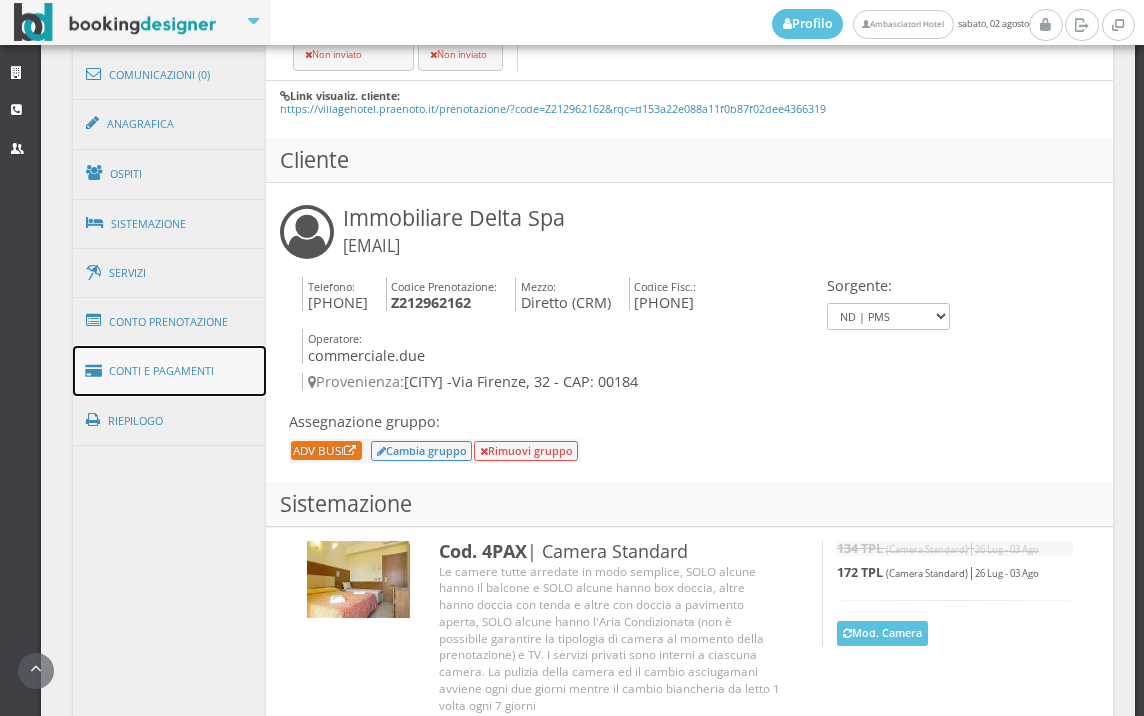click on "Conti e Pagamenti" at bounding box center [170, 371] 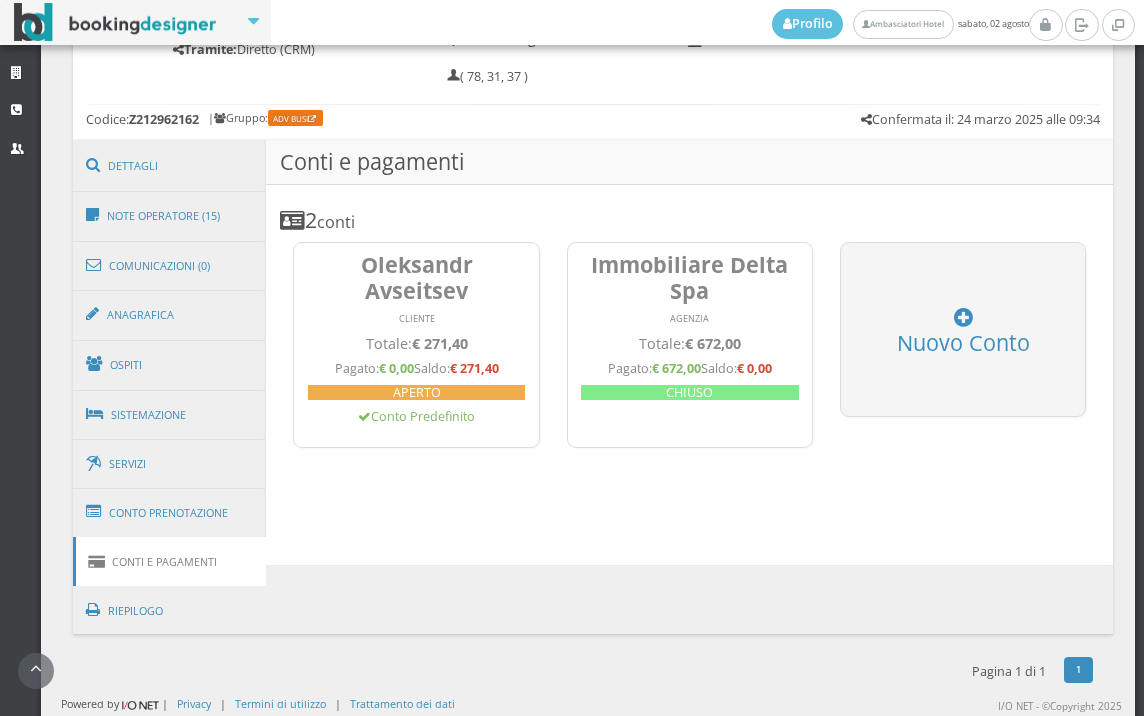 scroll, scrollTop: 1011, scrollLeft: 0, axis: vertical 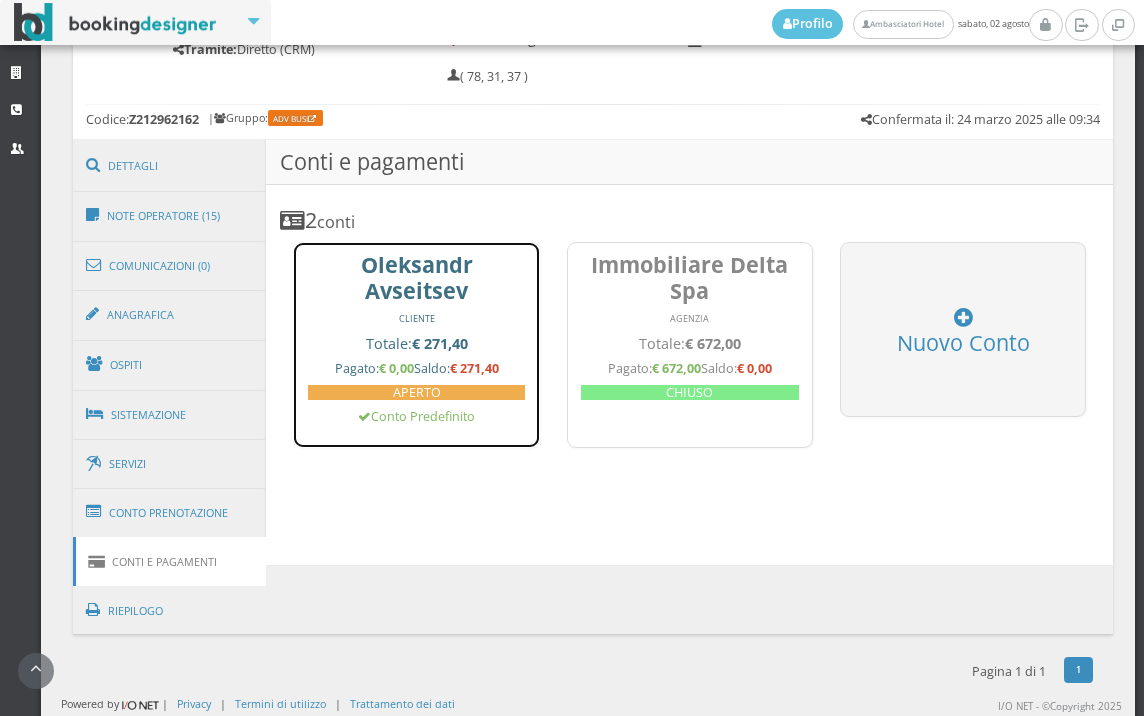 click on "Oleksandr Avseitsev
CLIENTE
Totale:  € 271,40
Pagato:  € 0,00    Saldo:  € 271,40
APERTO
Conto Predefinito" at bounding box center (416, 345) 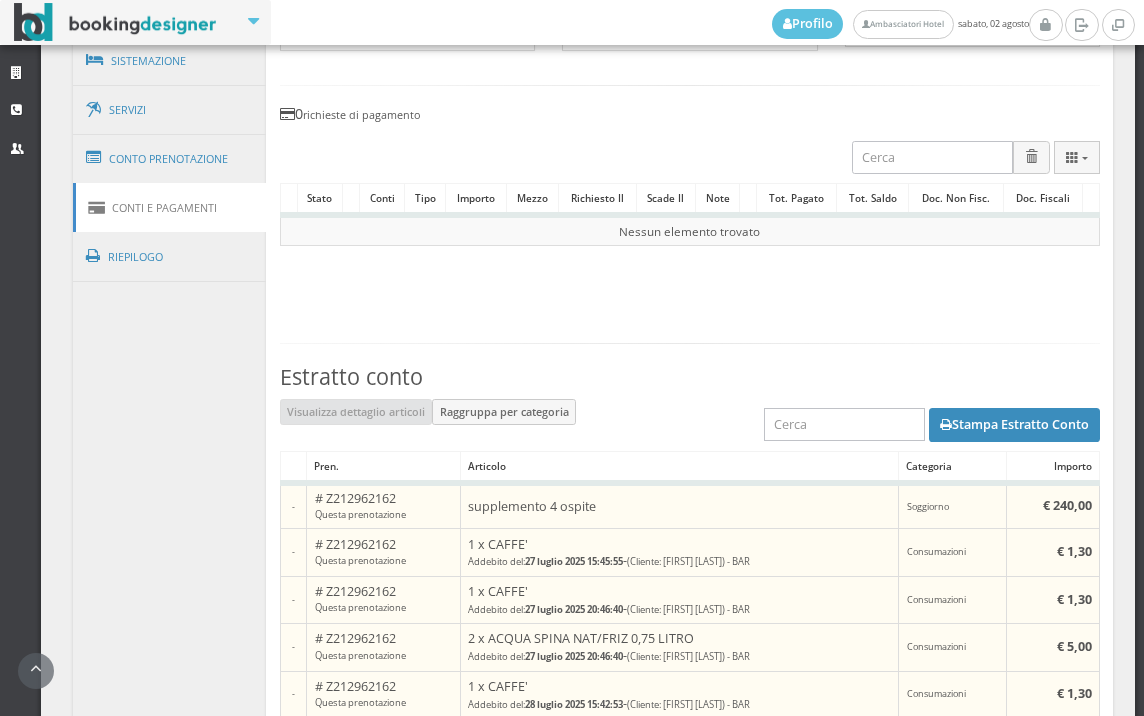 scroll, scrollTop: 1101, scrollLeft: 0, axis: vertical 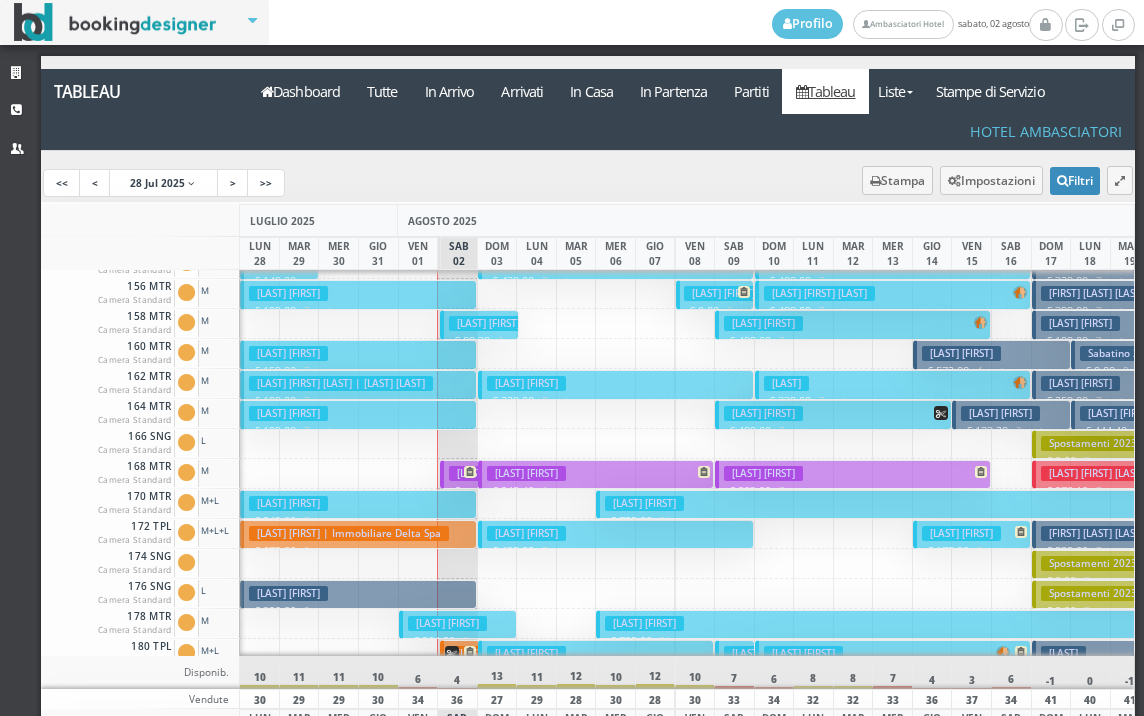 click on "chiesa danilo |  Immobiliare Delta Spa" at bounding box center (349, 533) 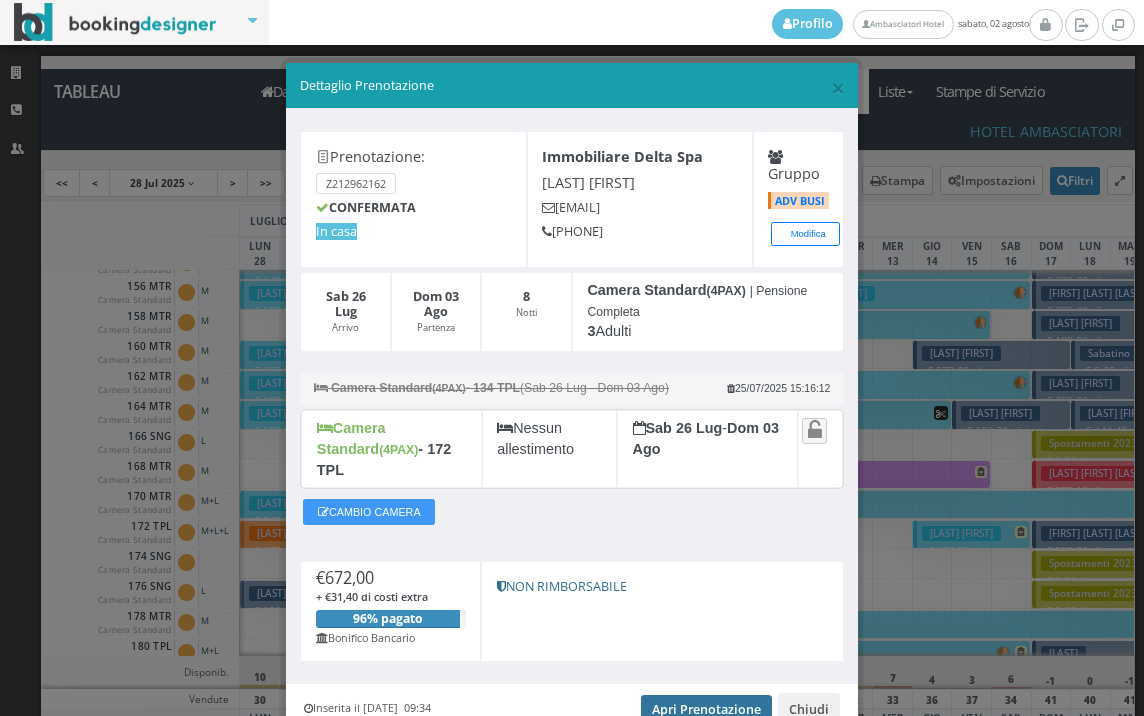 click on "Apri Prenotazione" at bounding box center (706, 710) 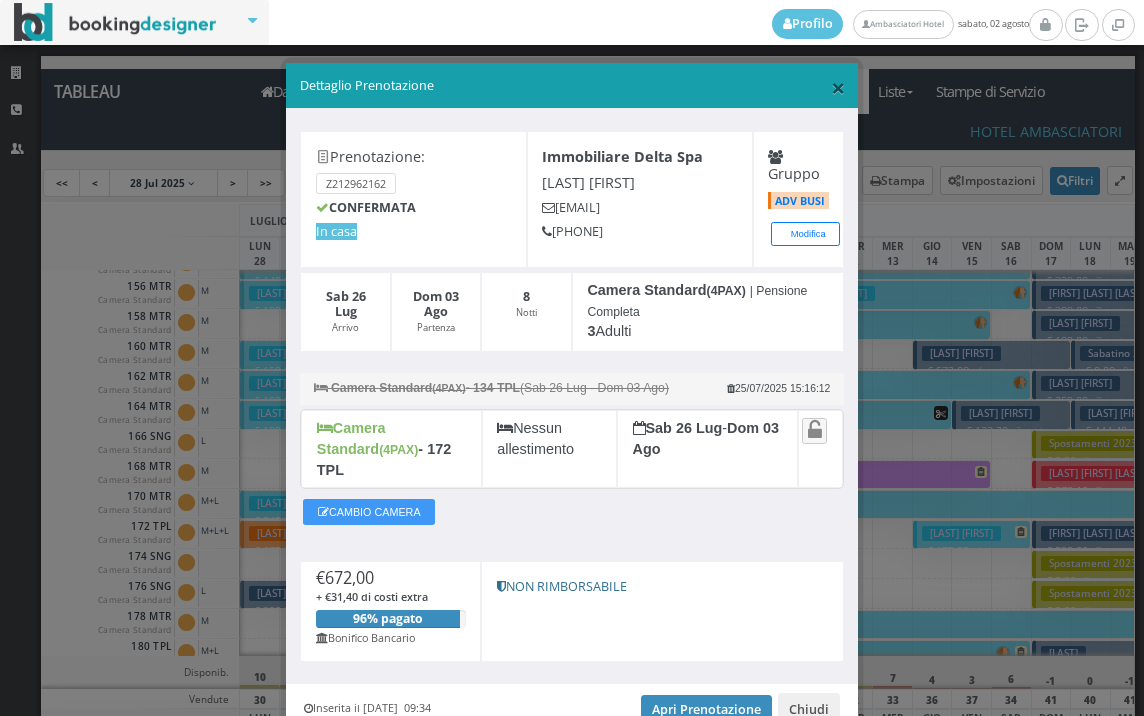 click on "×" at bounding box center [838, 87] 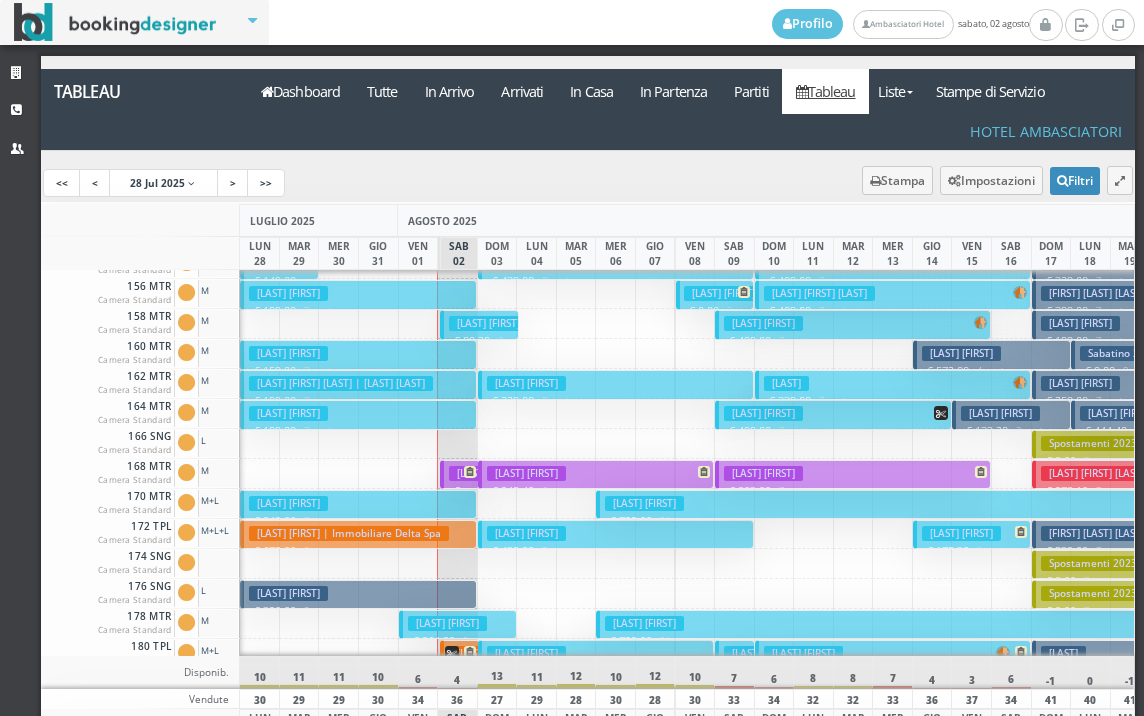 click on "Avseytseva Nataliya
€ 320.00         8 notti
1 Adulto" at bounding box center (358, 594) 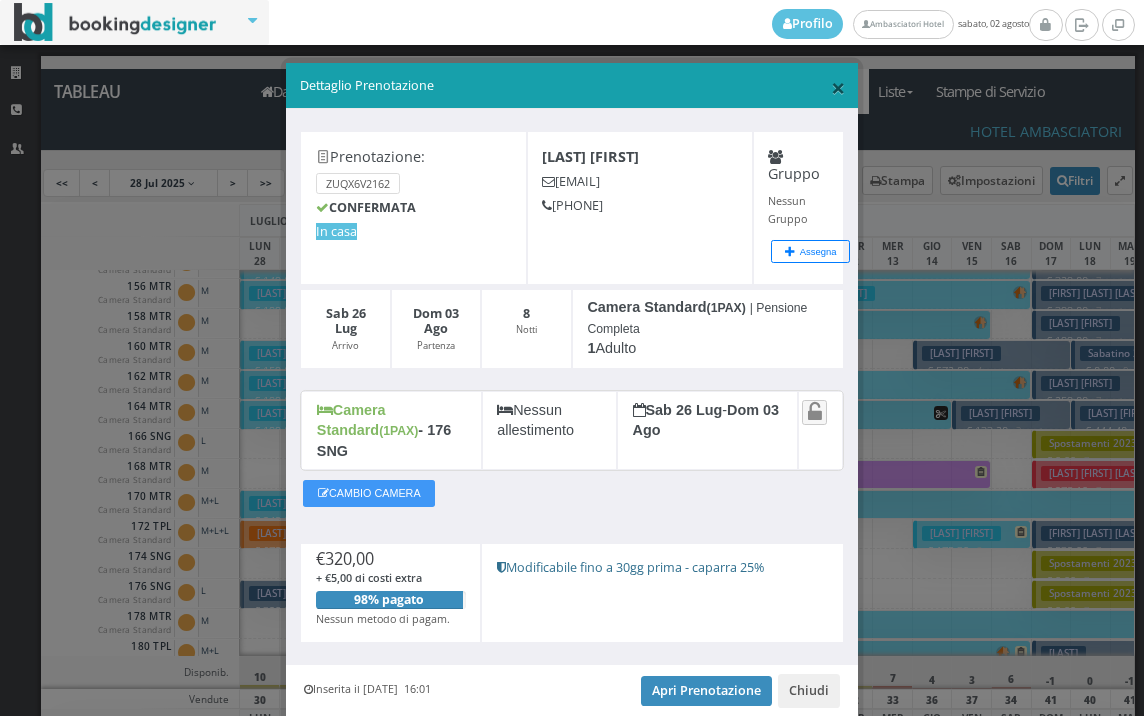 click on "×" at bounding box center (838, 87) 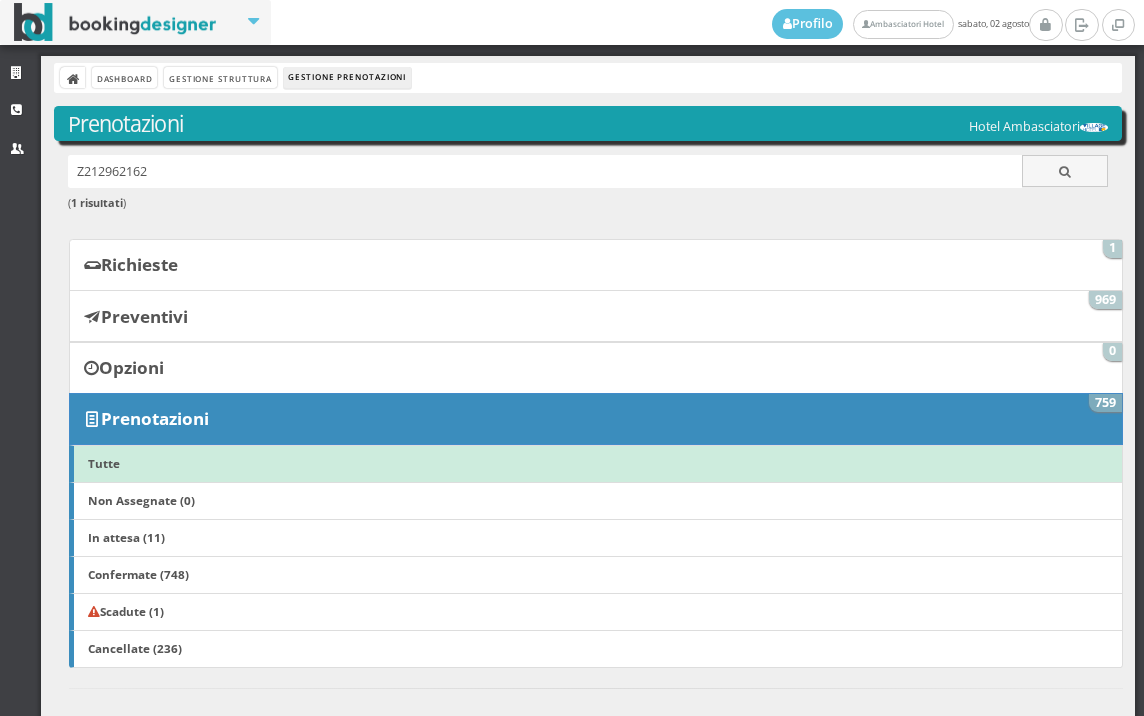 scroll, scrollTop: 0, scrollLeft: 0, axis: both 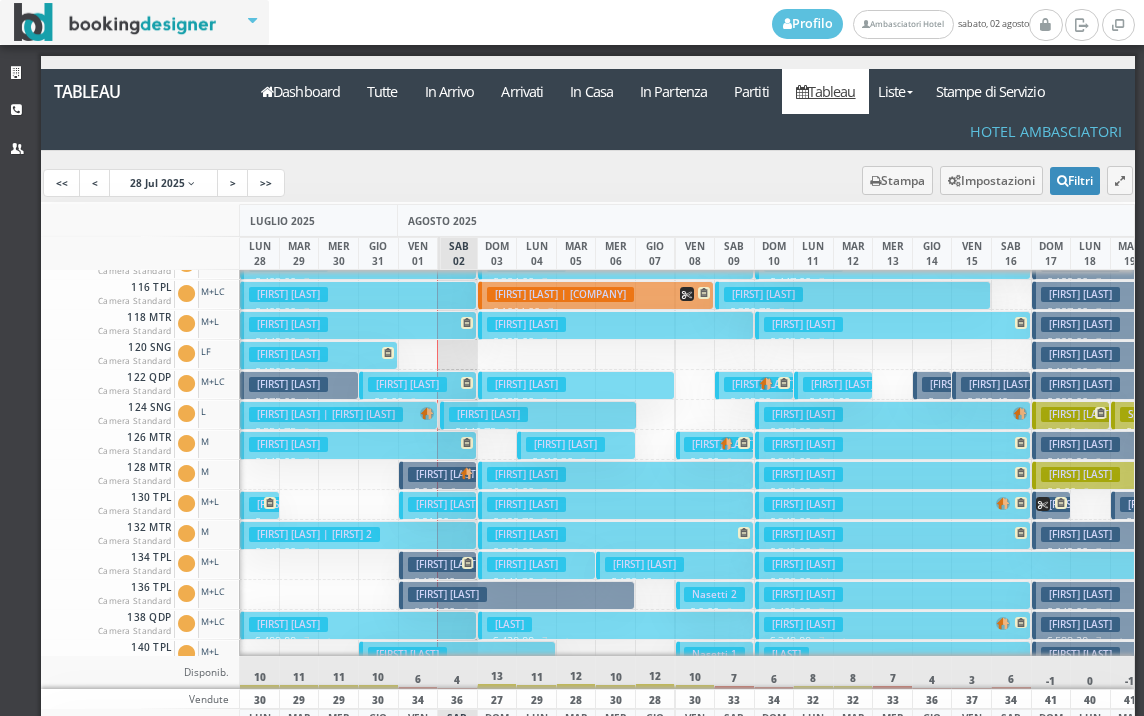 click on "Galvagno Aurora
€ 409.00         7 notti
2 Adulti +  2 Ragazzi (17, 15 anni)" at bounding box center (358, 625) 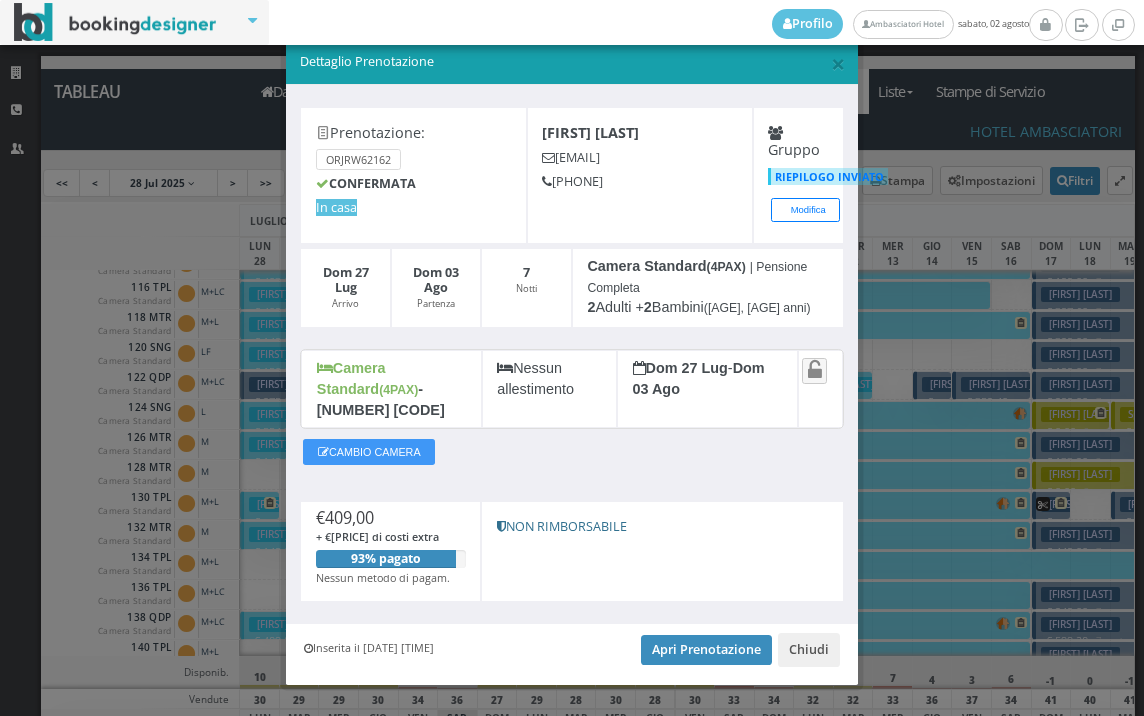 scroll, scrollTop: 38, scrollLeft: 0, axis: vertical 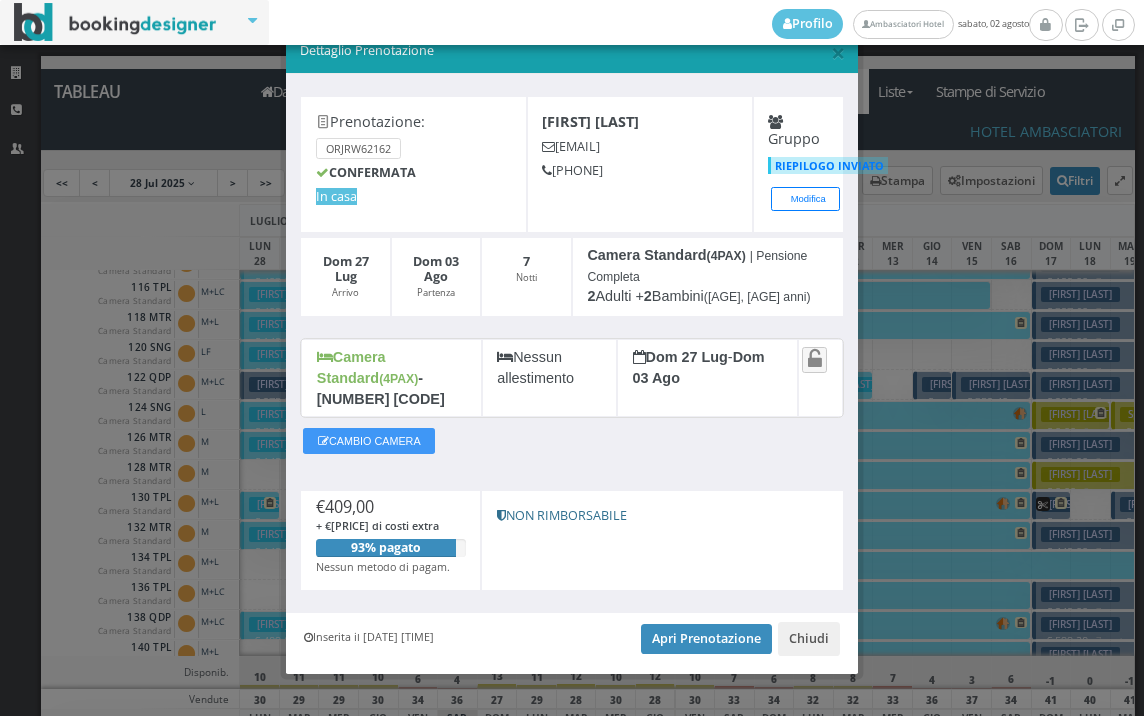 click on "Inserita il 07 Lug 2025  13:24
Apri Prenotazione
Chiudi" at bounding box center (572, 643) 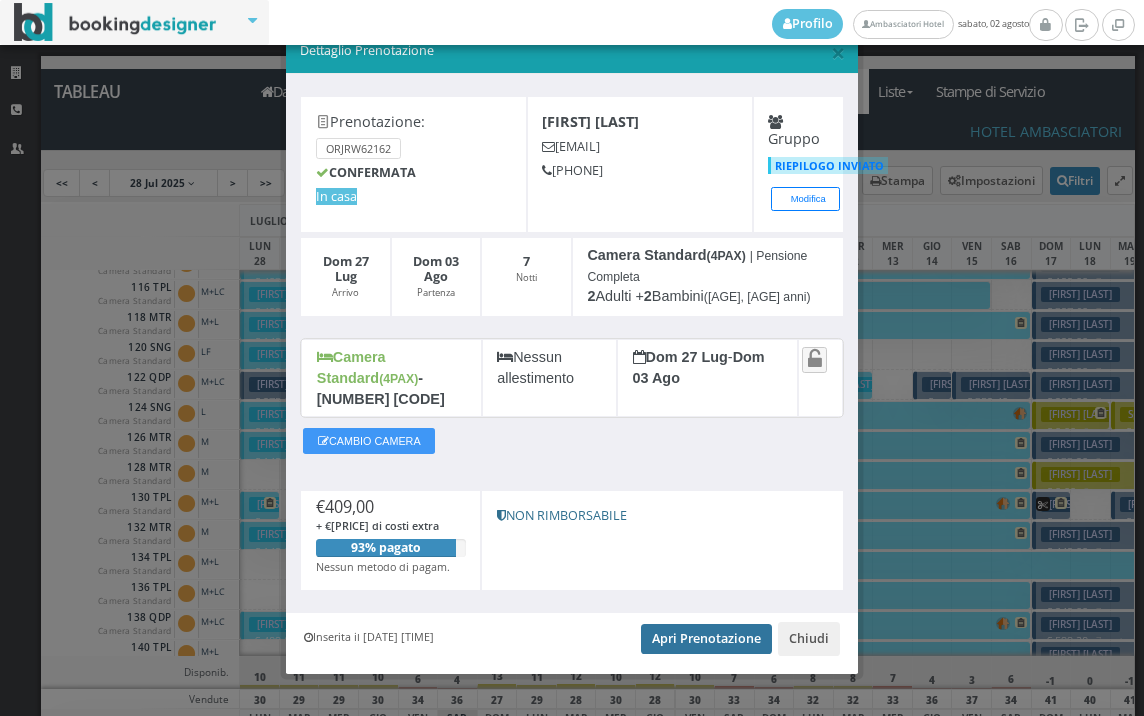 click on "Apri Prenotazione" at bounding box center (706, 639) 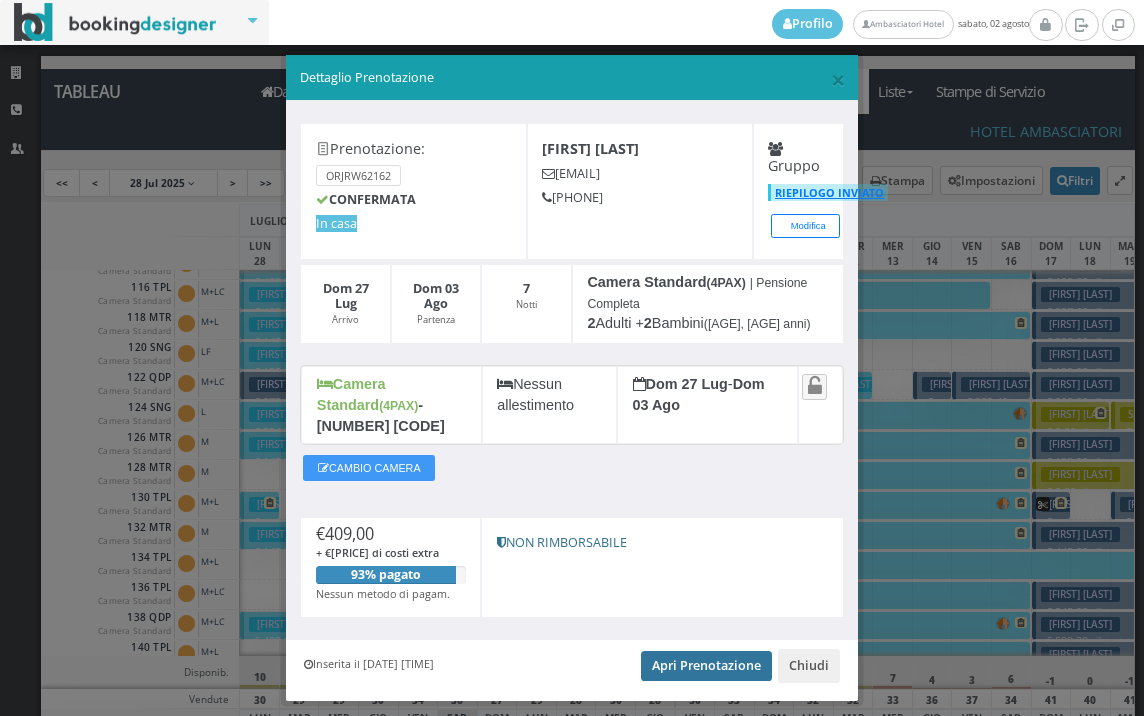 scroll, scrollTop: 0, scrollLeft: 0, axis: both 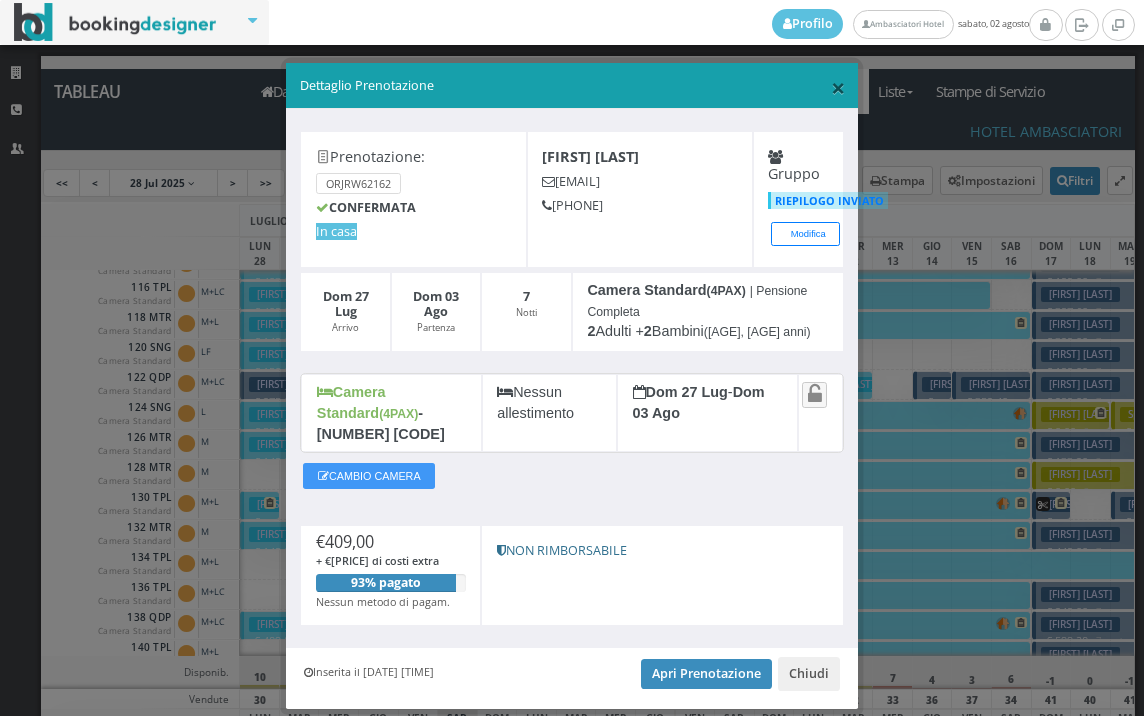 click on "×" at bounding box center [838, 87] 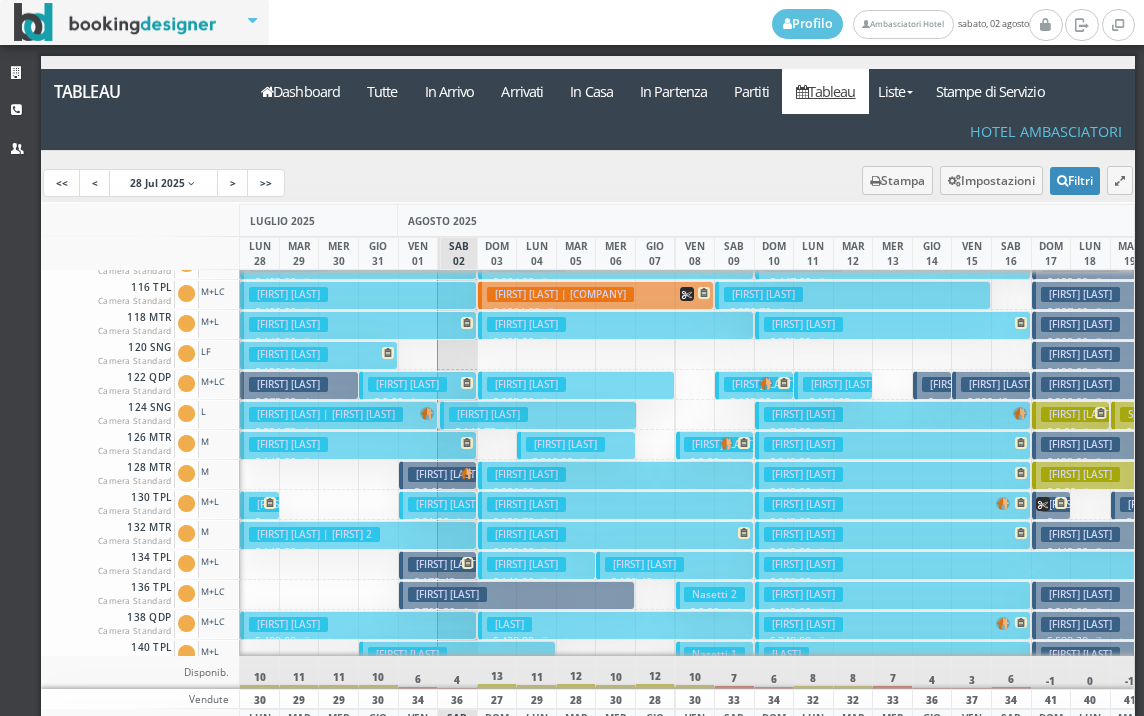 scroll, scrollTop: 0, scrollLeft: 0, axis: both 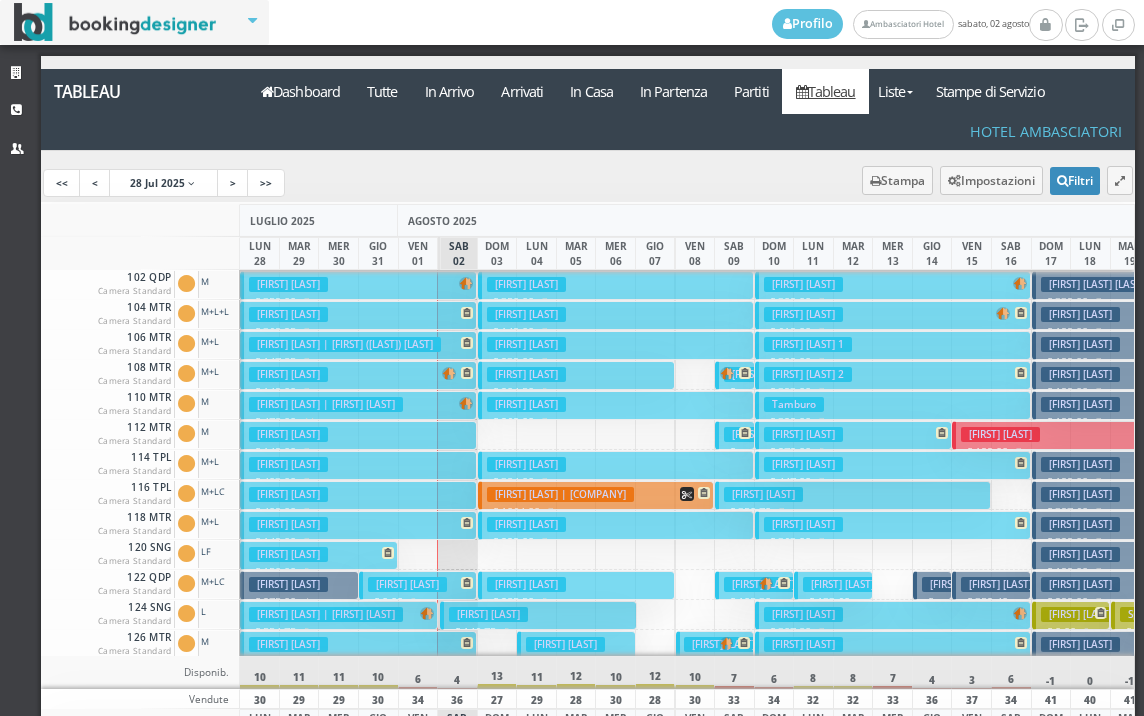 click on "Talluto Manuel
€ 409.00         7 notti
2 Adulti +  2 Bambini (11, 3 anni)" at bounding box center [358, 495] 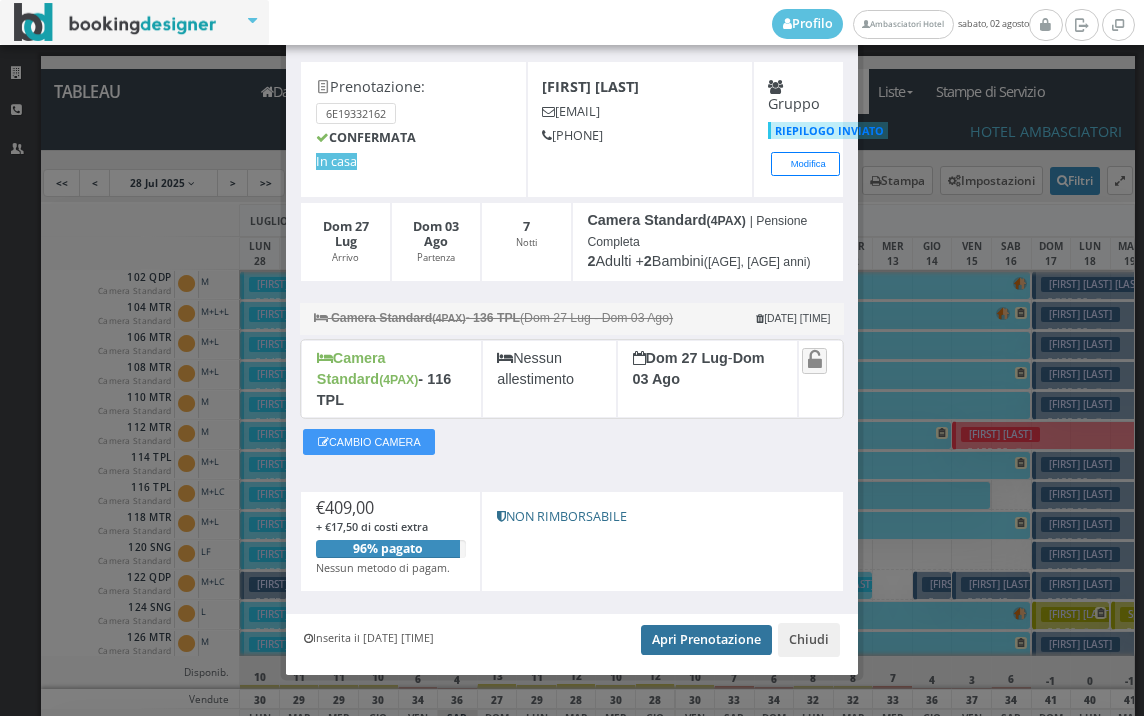 scroll, scrollTop: 78, scrollLeft: 0, axis: vertical 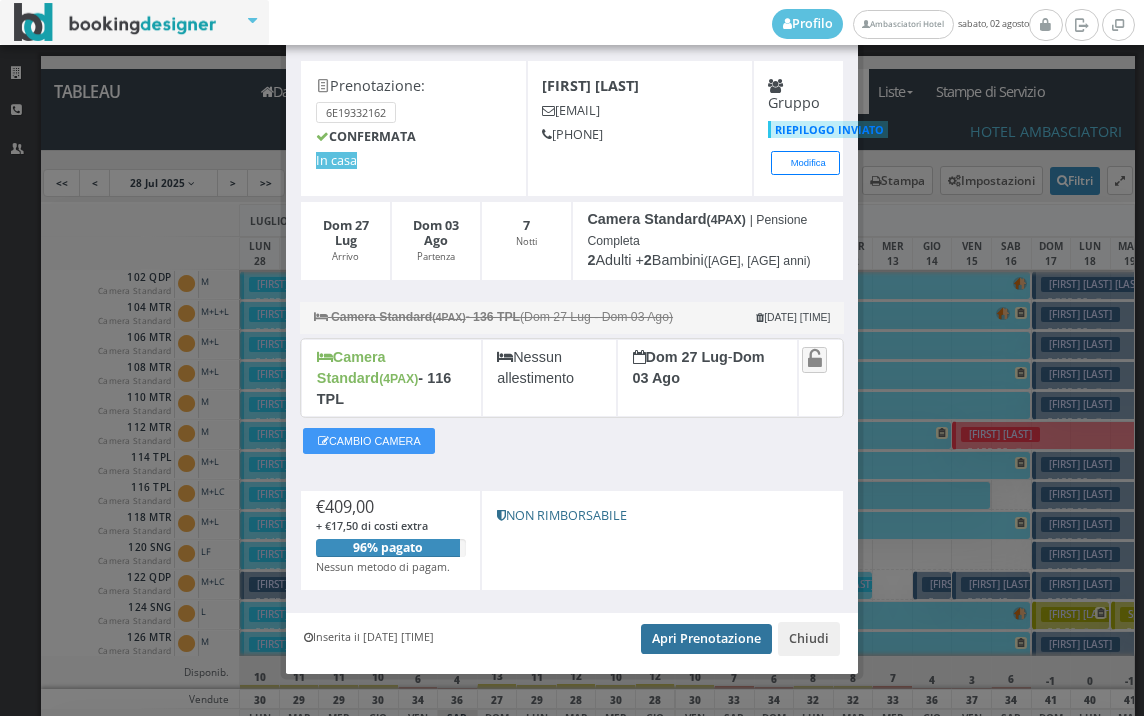 click on "Apri Prenotazione" at bounding box center (706, 639) 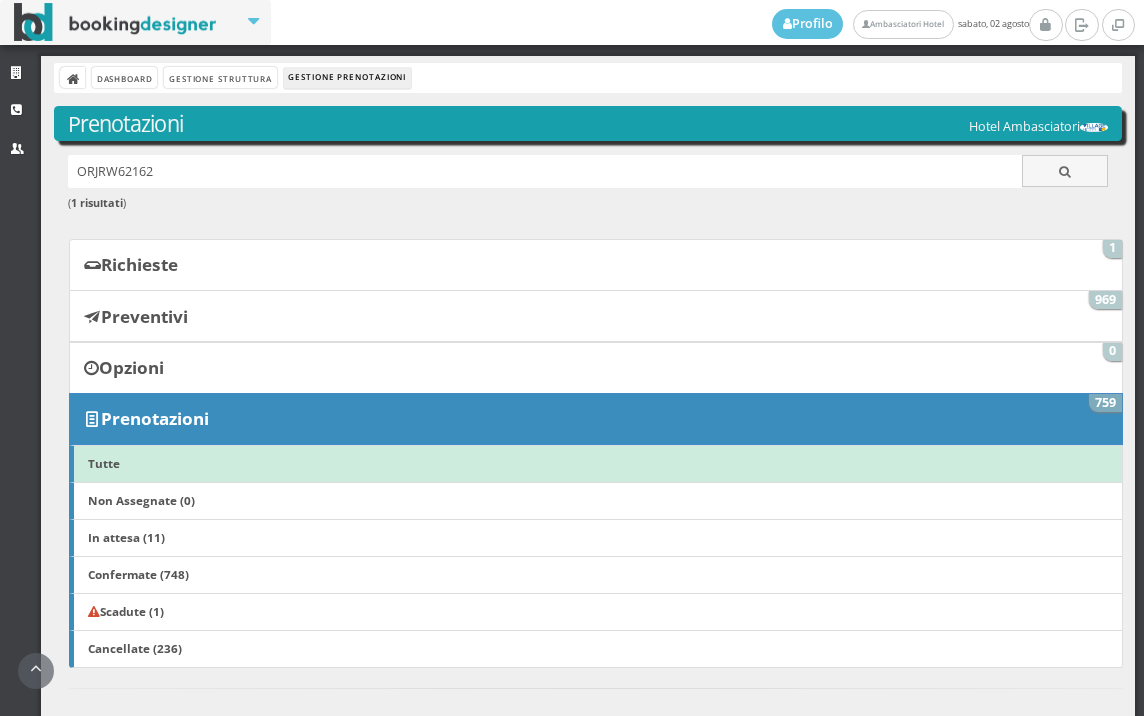 scroll, scrollTop: 0, scrollLeft: 0, axis: both 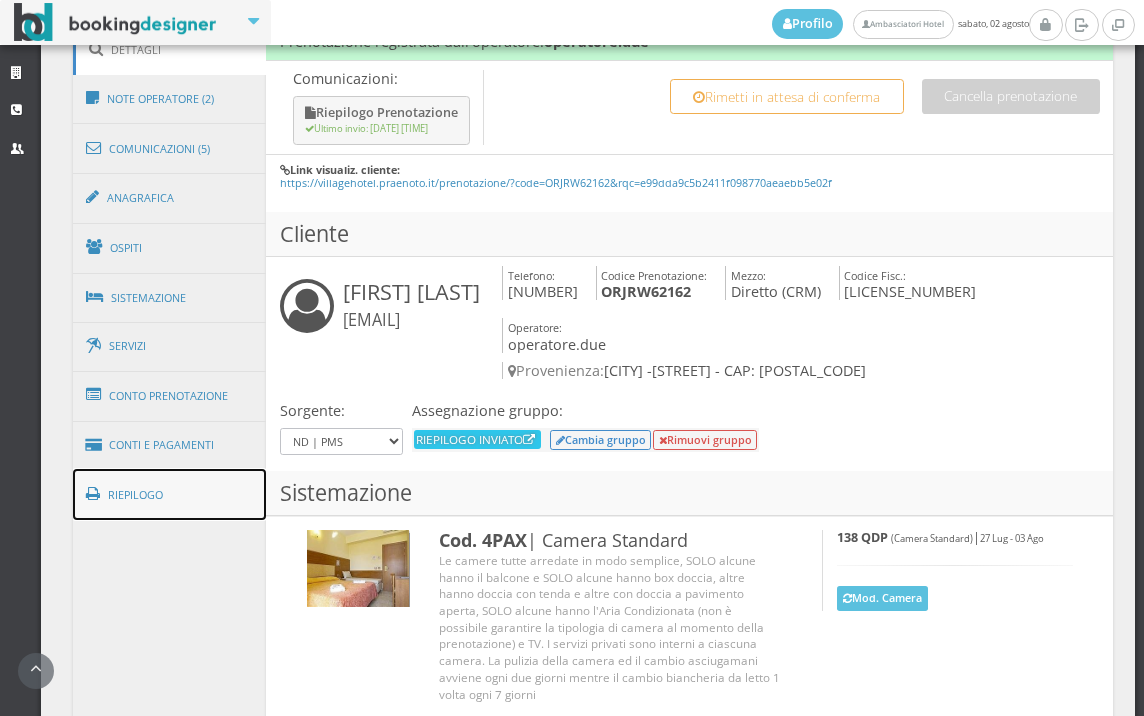 click on "Riepilogo" at bounding box center [170, 495] 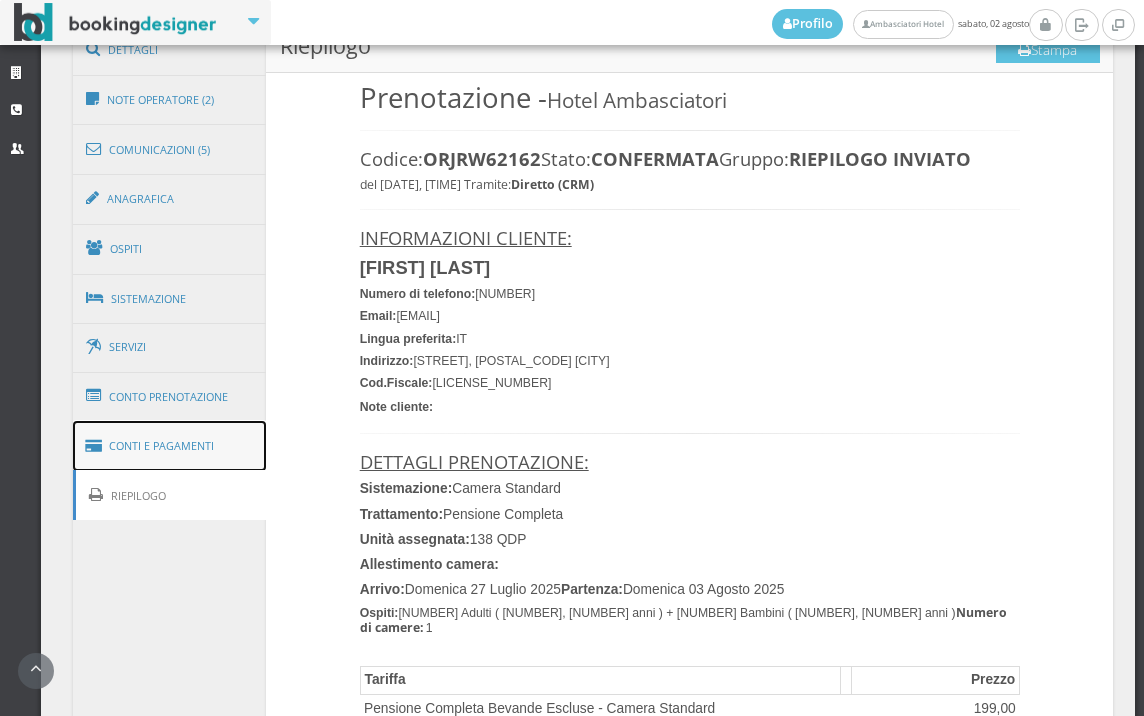 click on "Conti e Pagamenti" at bounding box center (170, 446) 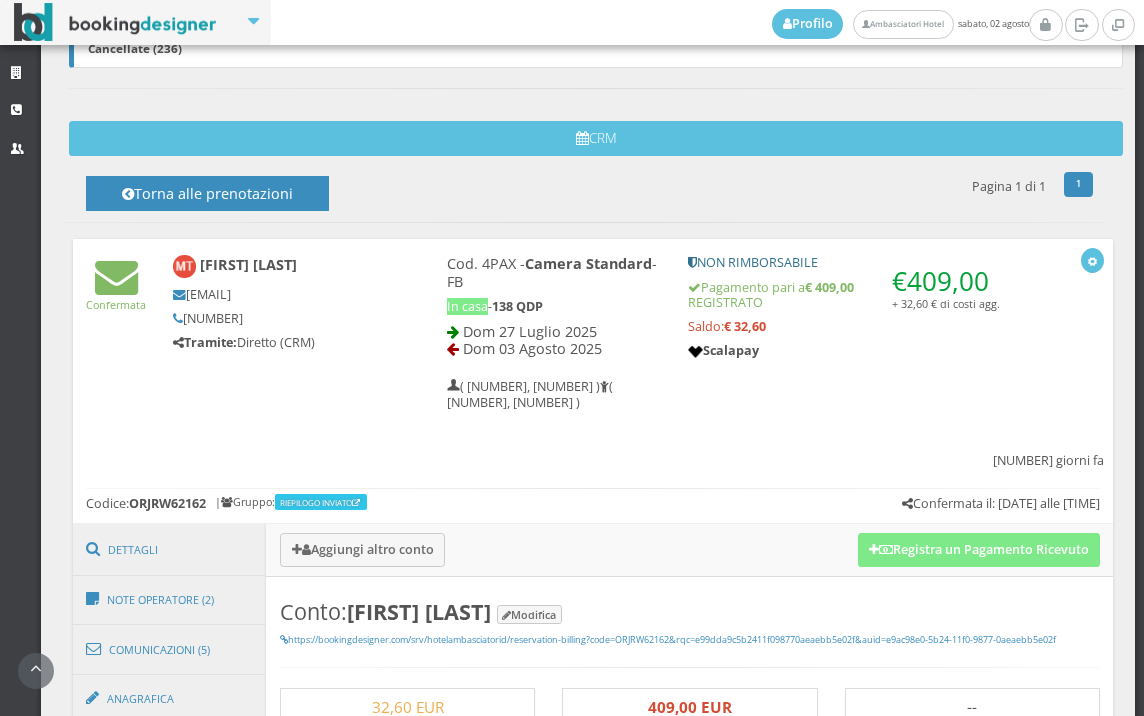 scroll, scrollTop: 1111, scrollLeft: 0, axis: vertical 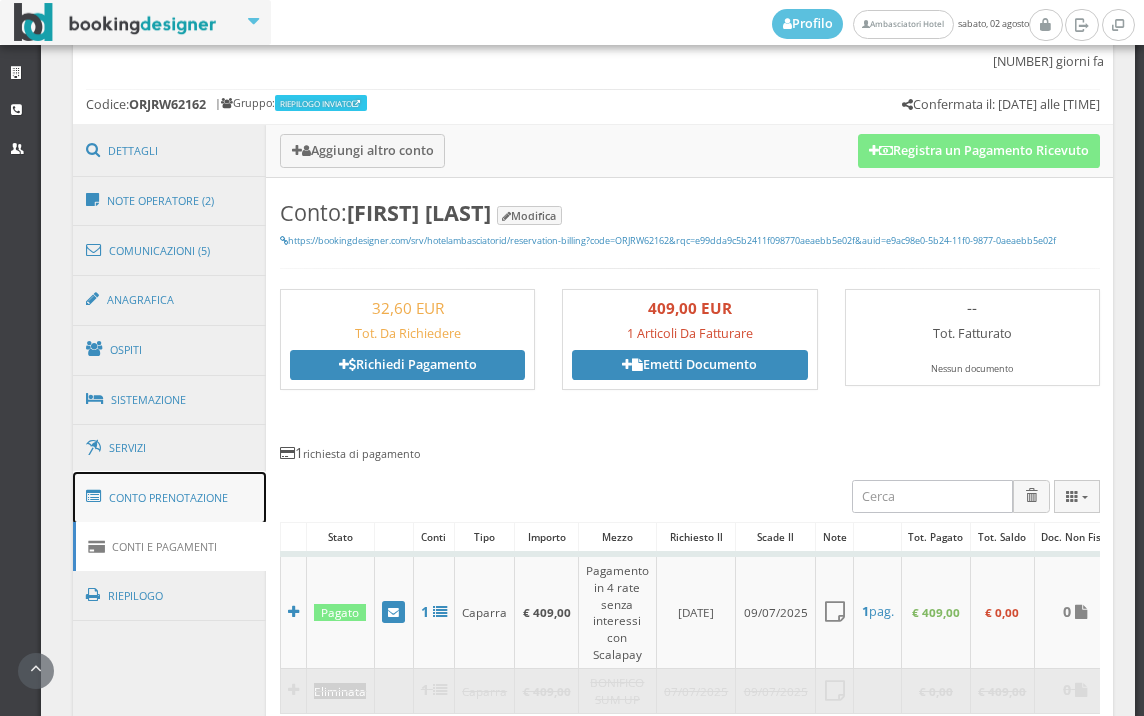 click on "Conto Prenotazione" at bounding box center (170, 498) 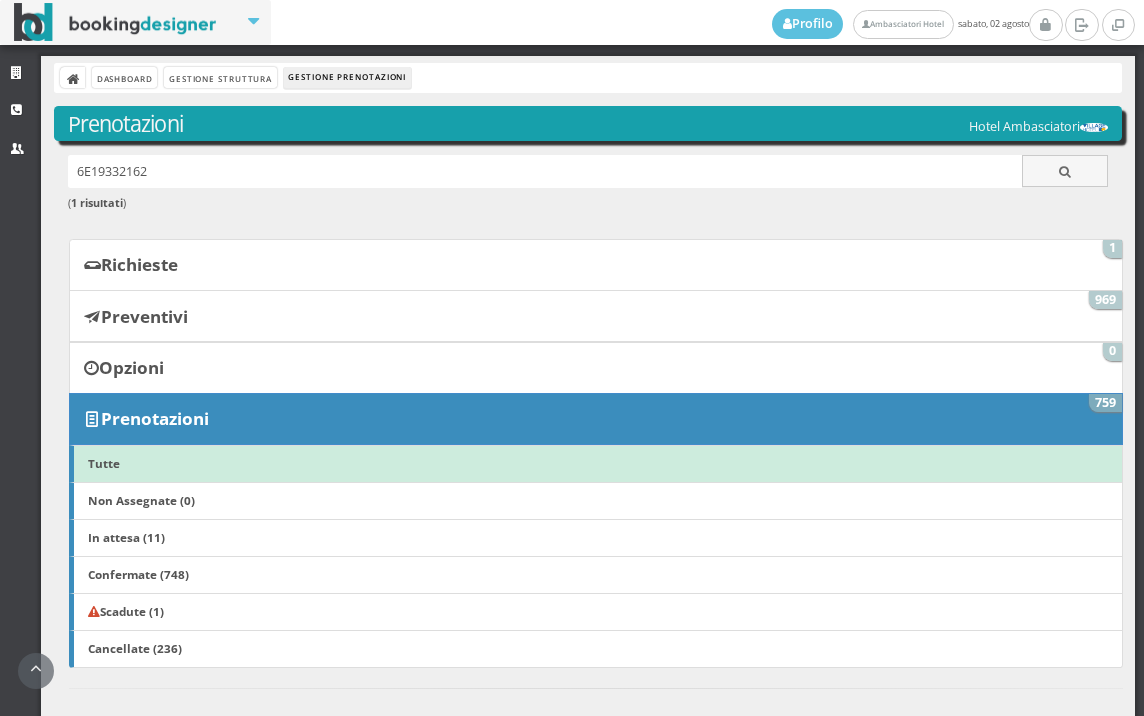 scroll, scrollTop: 0, scrollLeft: 0, axis: both 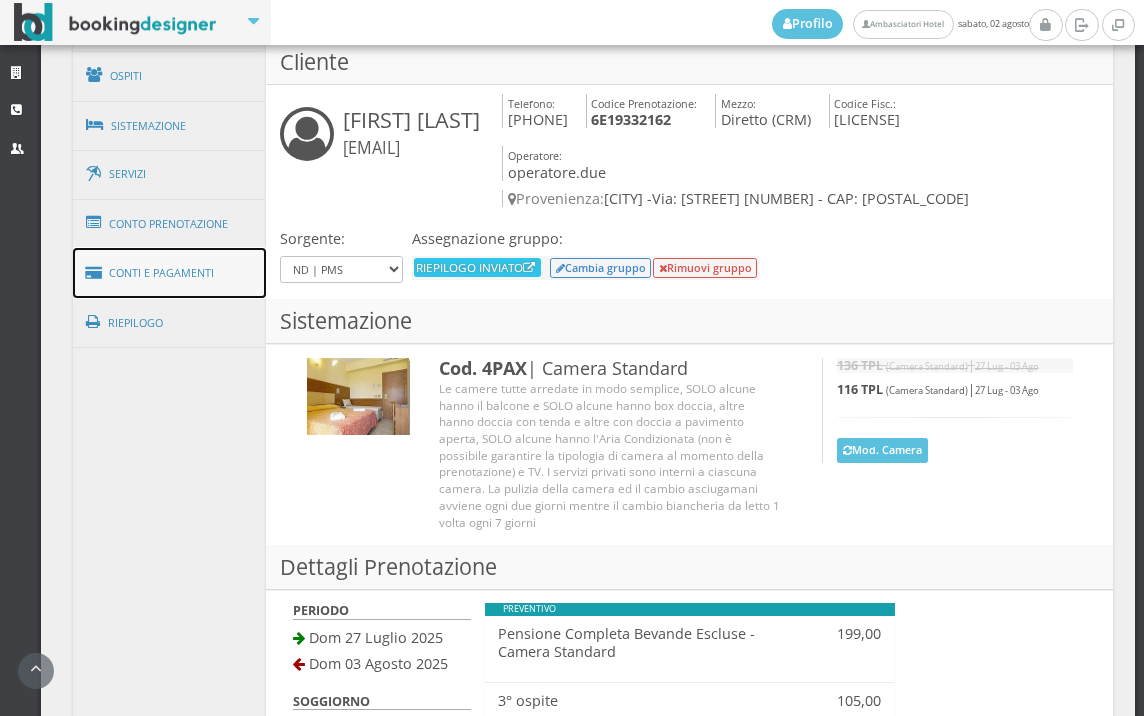 click on "Conti e Pagamenti" at bounding box center [170, 273] 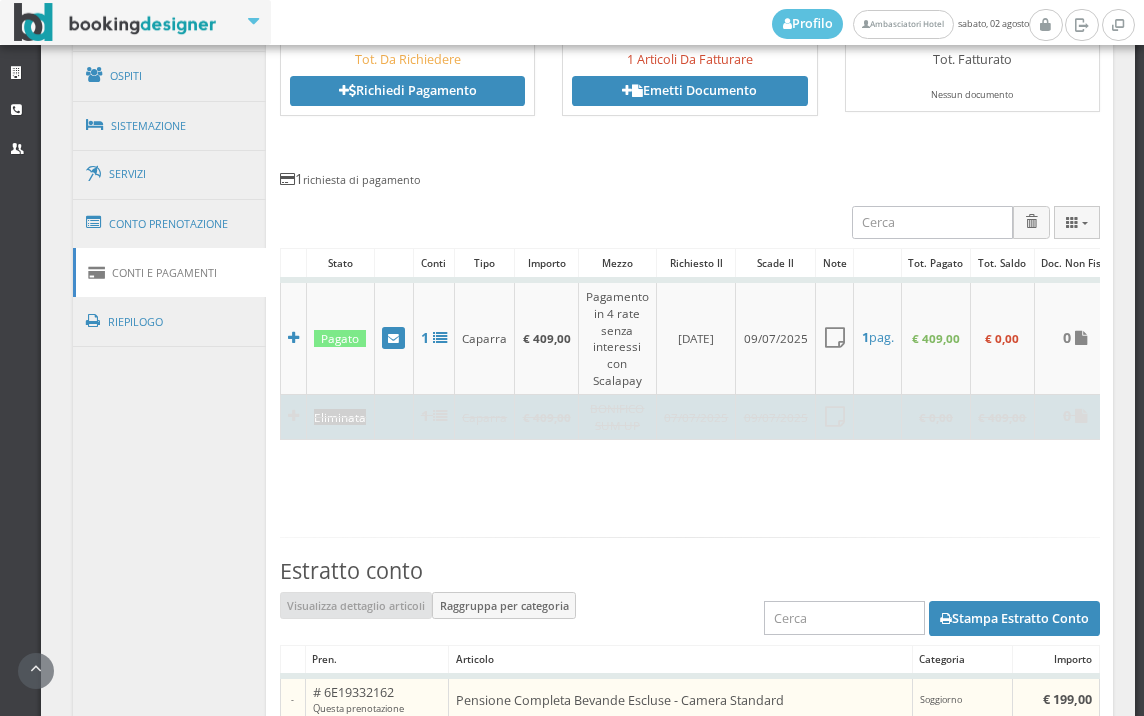 scroll, scrollTop: 1970, scrollLeft: 0, axis: vertical 